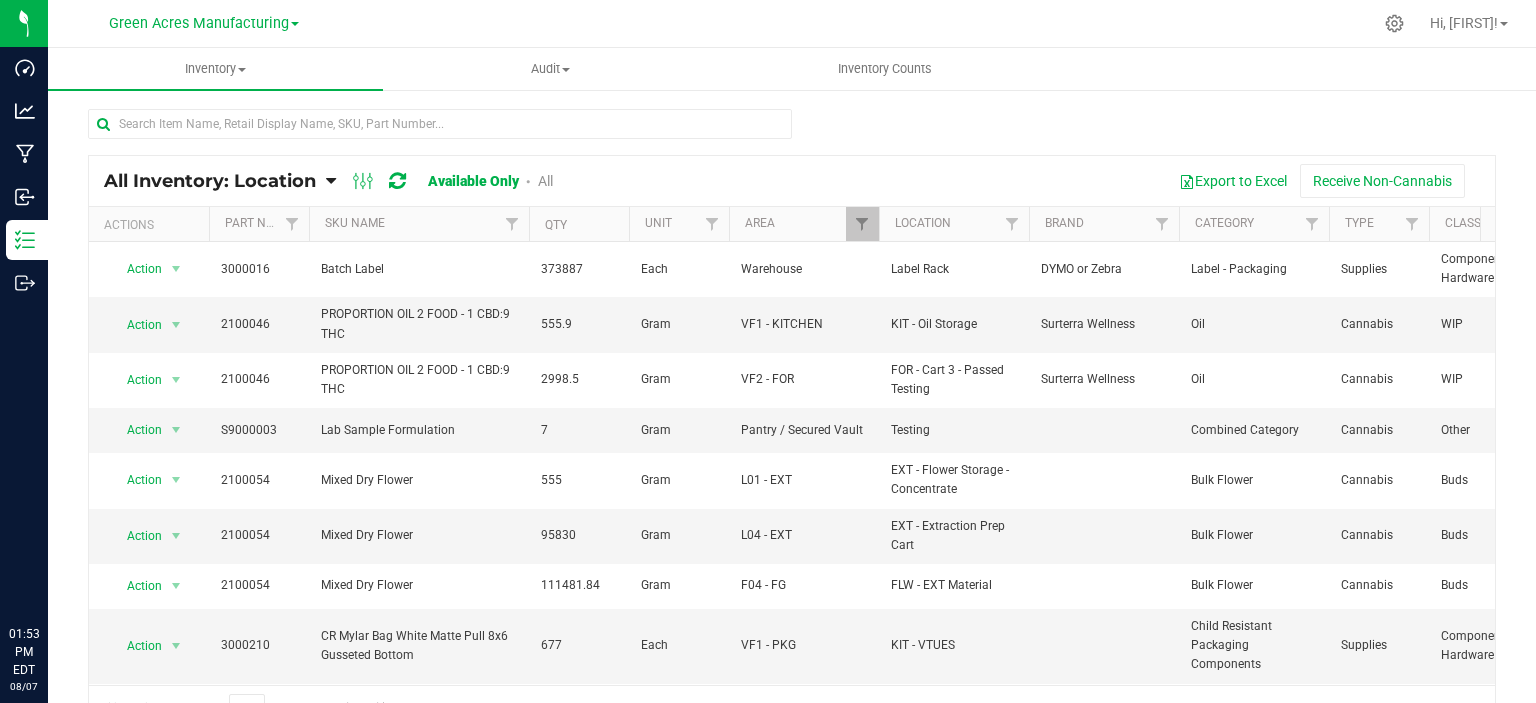 scroll, scrollTop: 0, scrollLeft: 0, axis: both 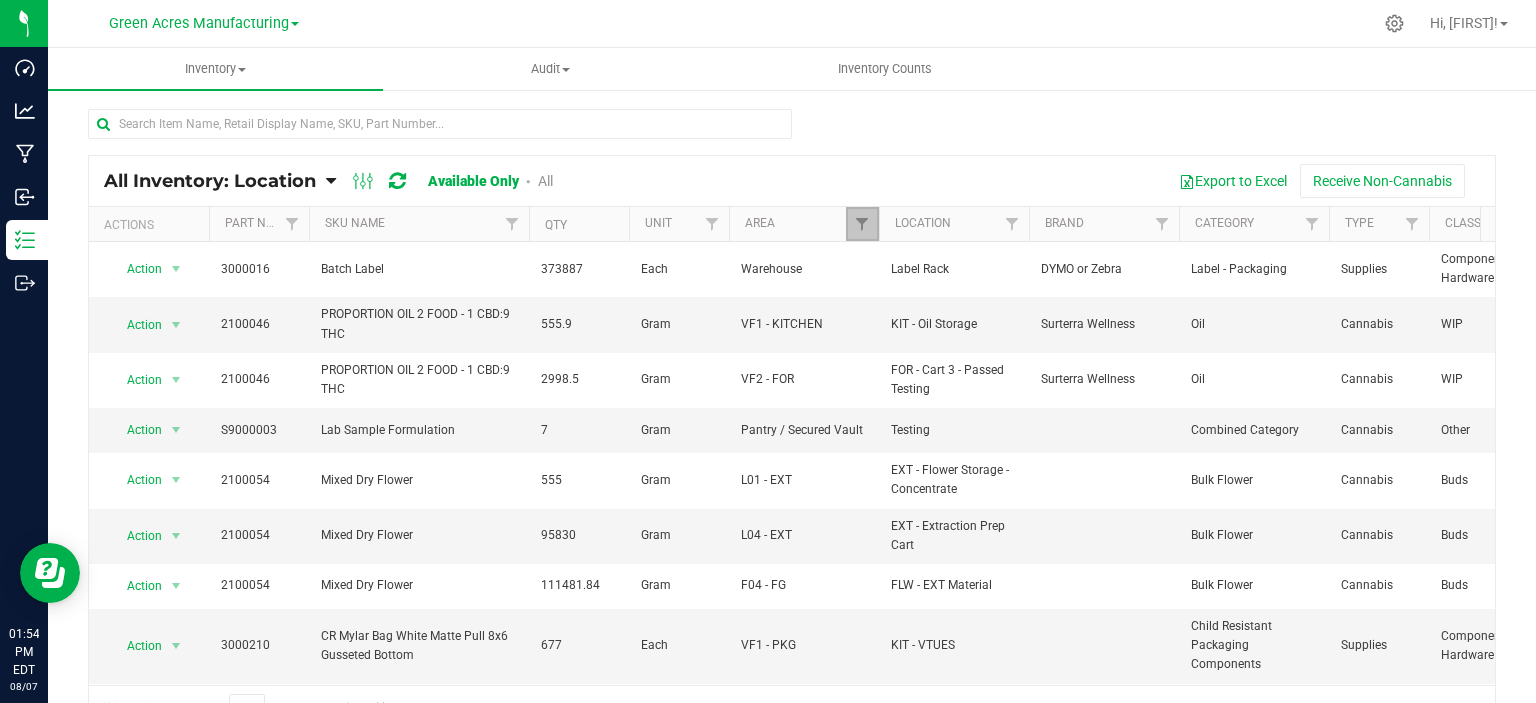 click at bounding box center (862, 224) 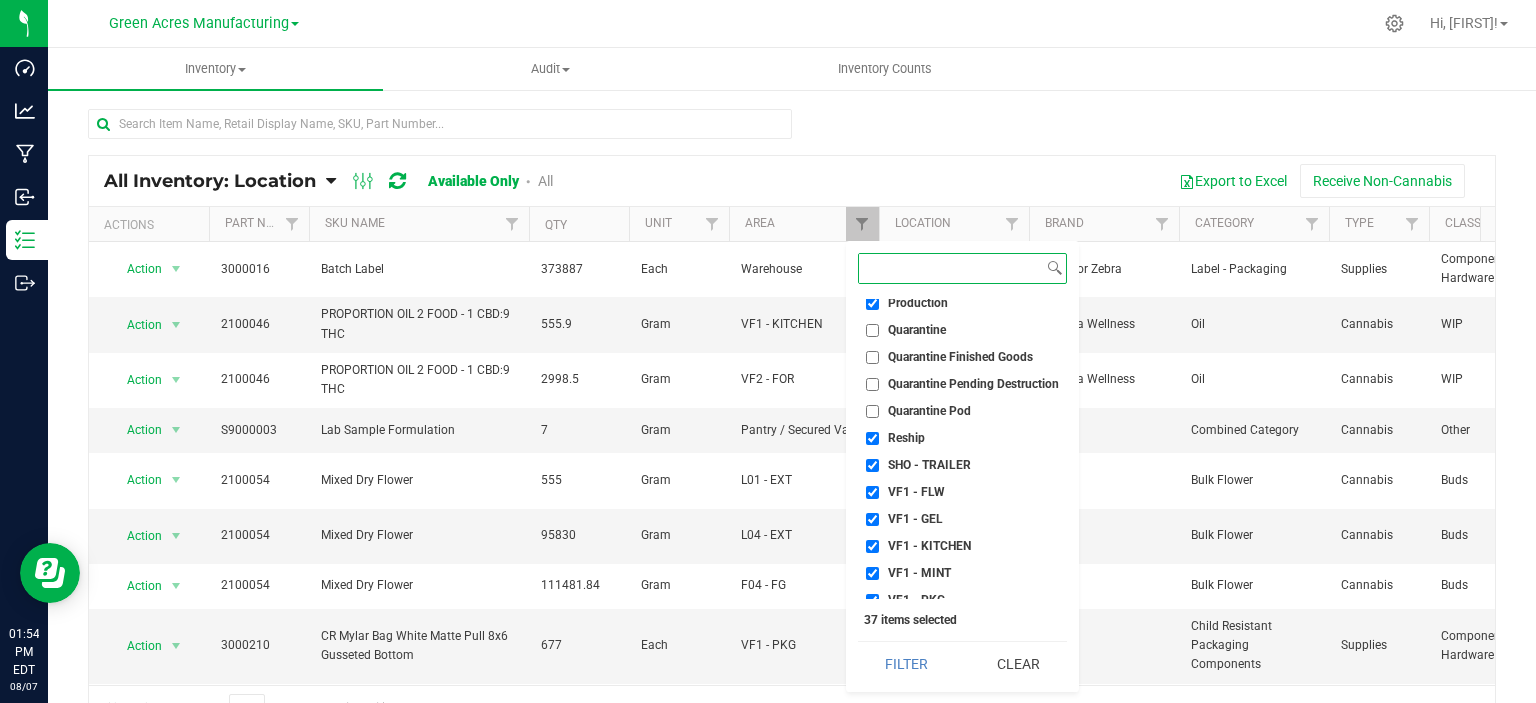 scroll, scrollTop: 855, scrollLeft: 0, axis: vertical 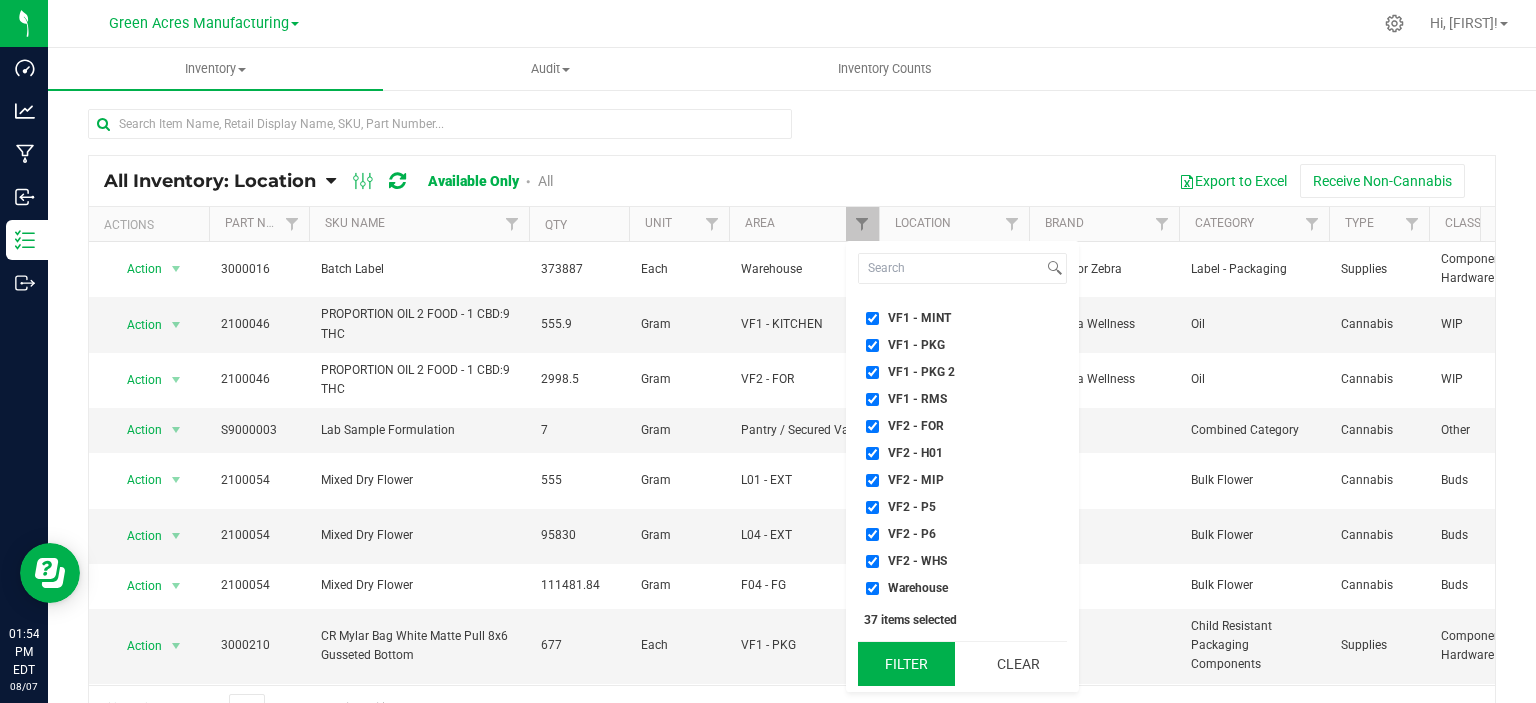 click on "Filter" at bounding box center [906, 664] 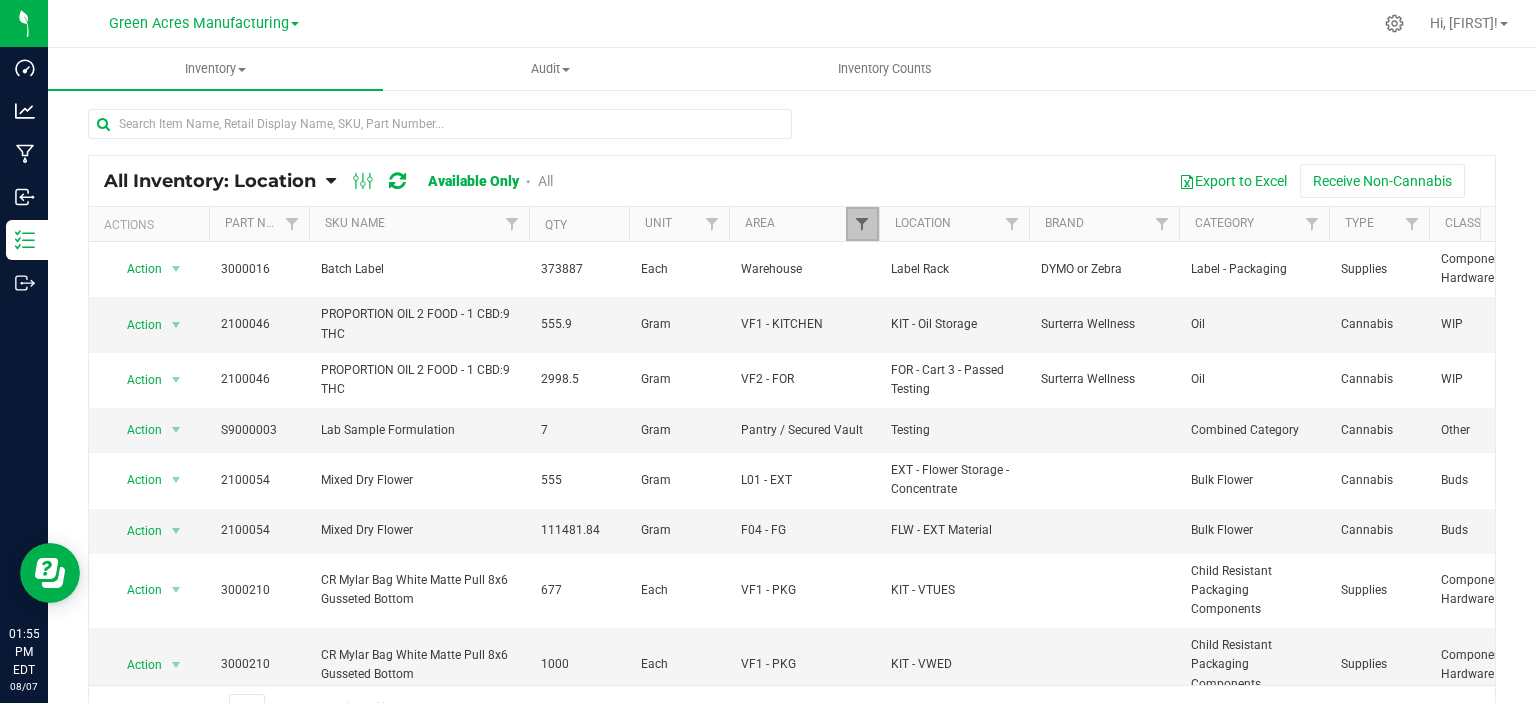 click at bounding box center (862, 224) 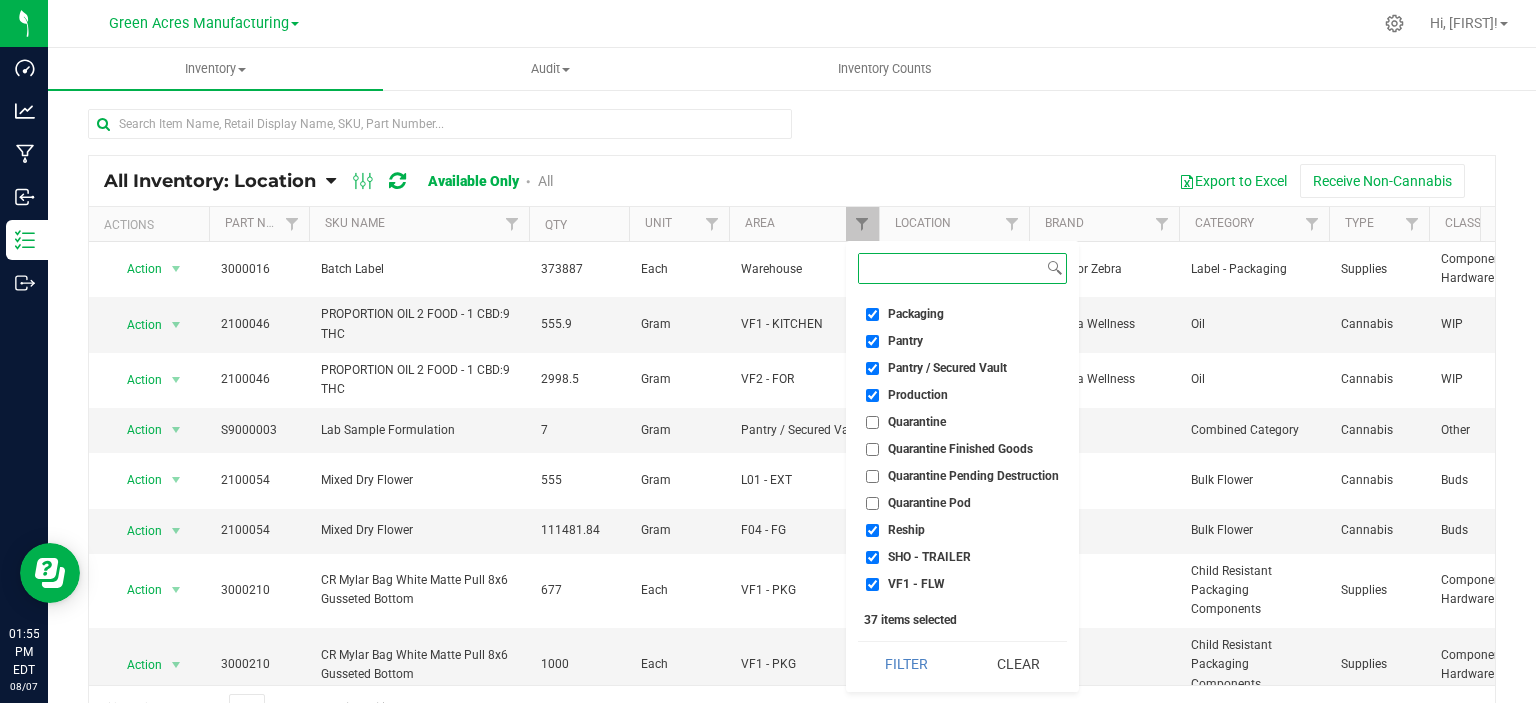 scroll, scrollTop: 455, scrollLeft: 0, axis: vertical 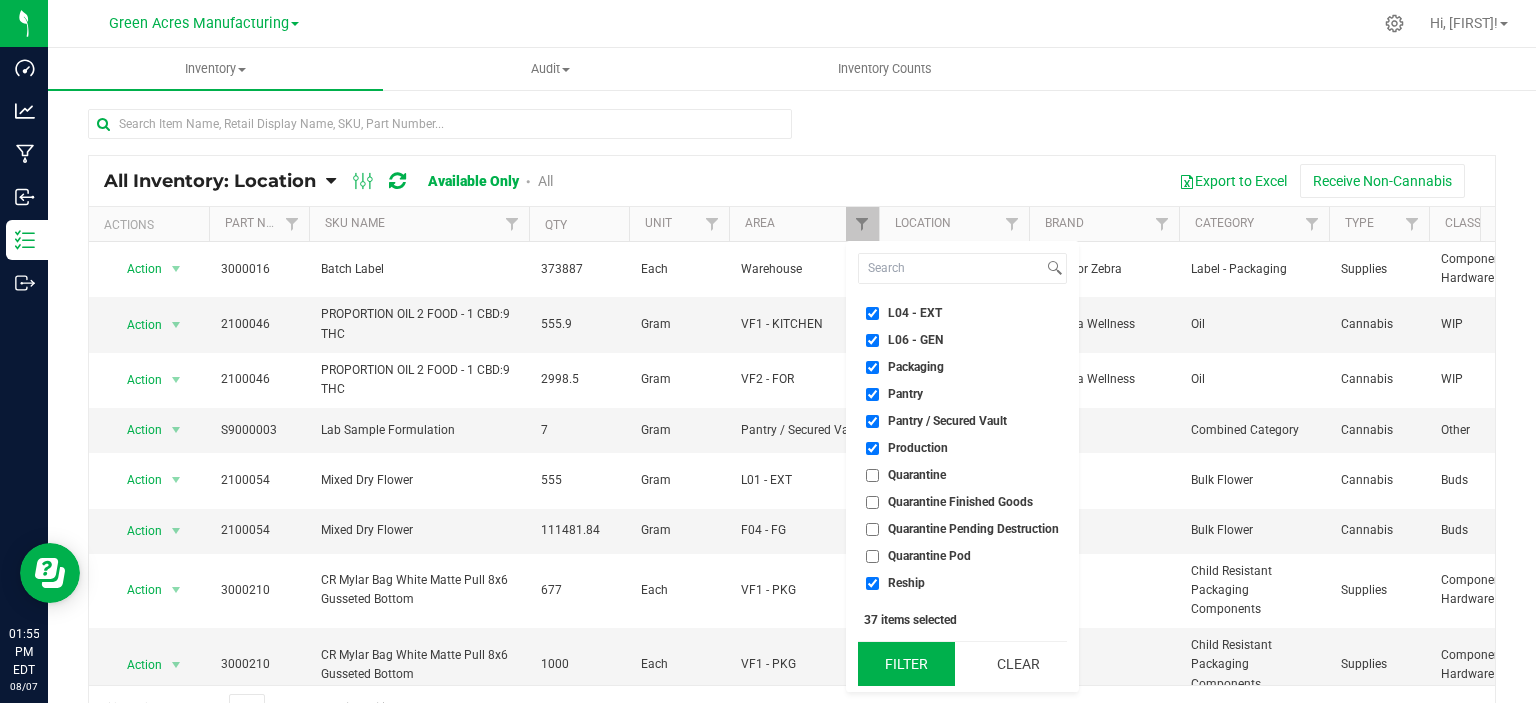 click on "Filter" at bounding box center [906, 664] 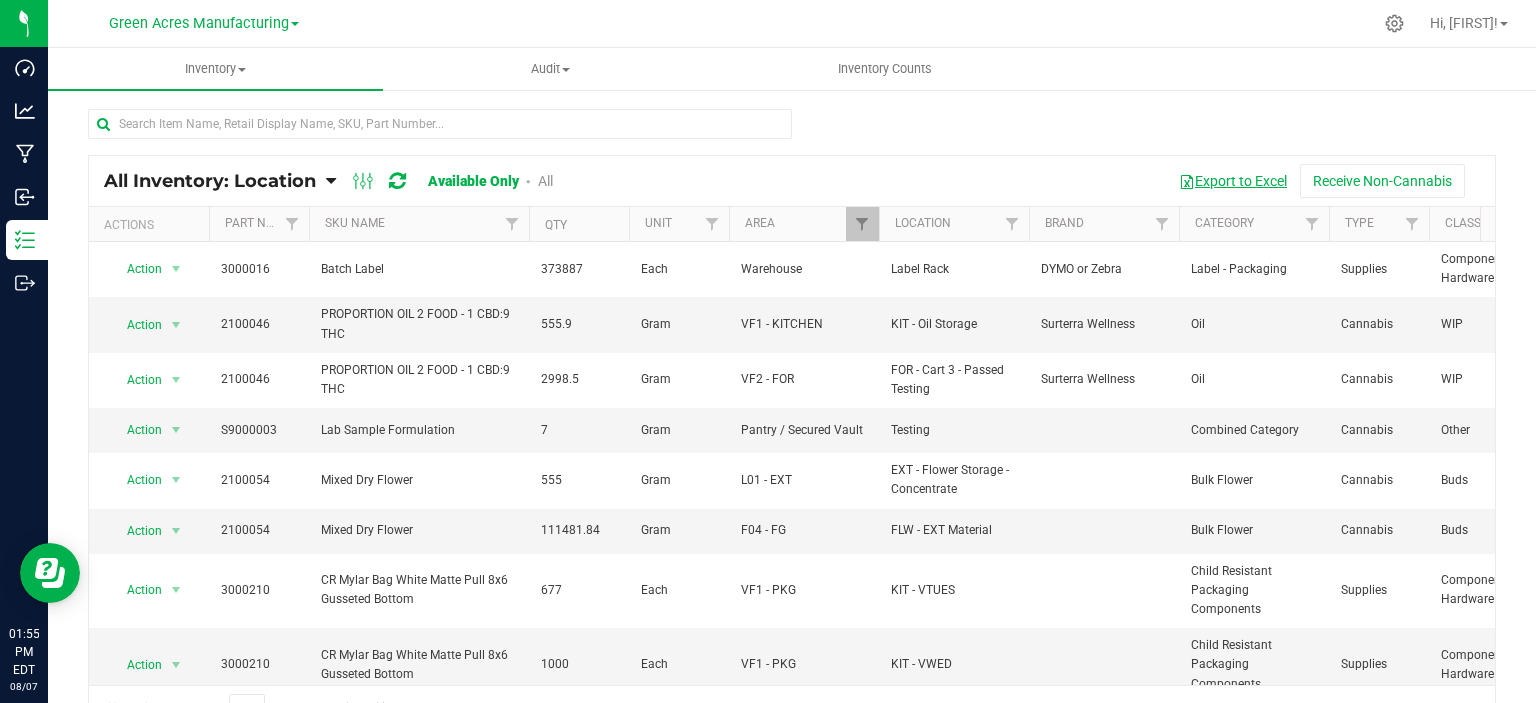 click on "Export to Excel" at bounding box center [1233, 181] 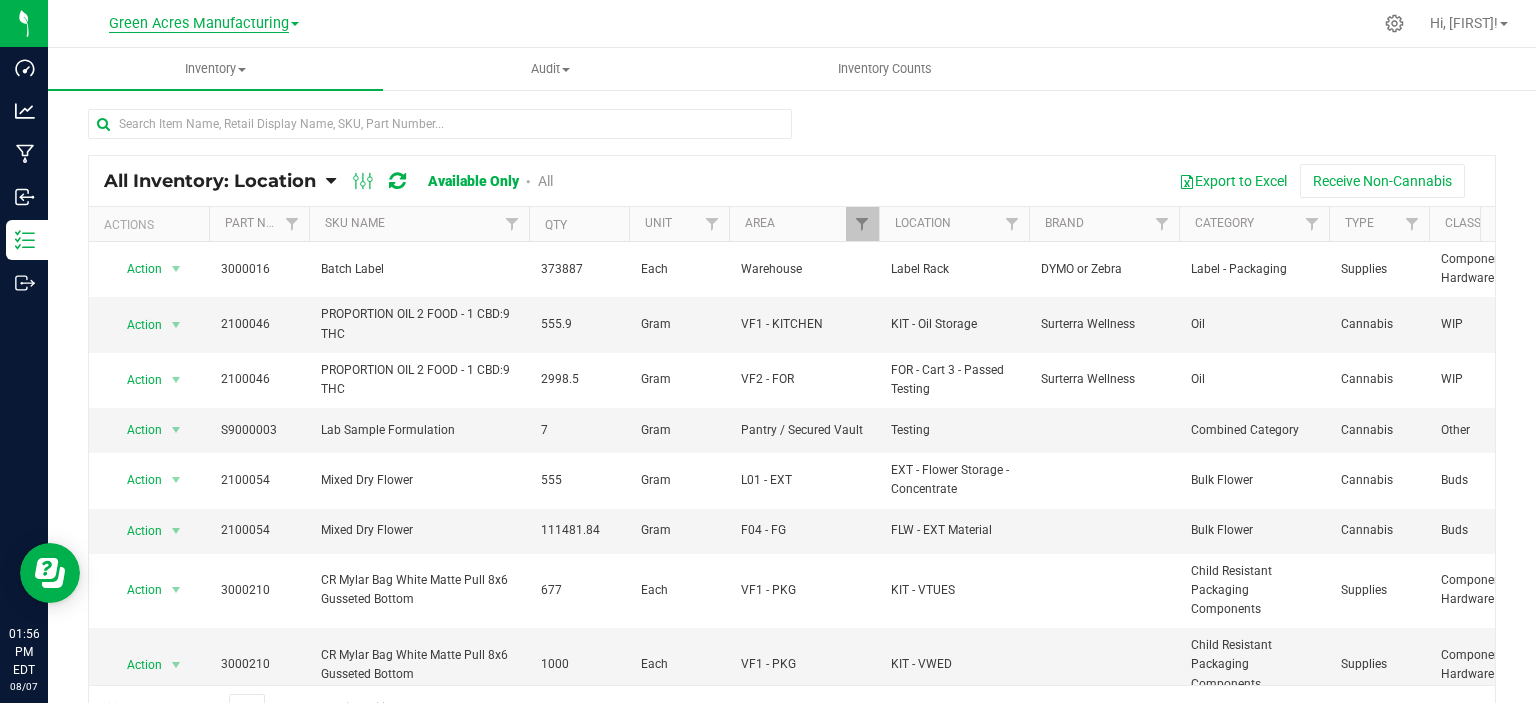click on "Green Acres Manufacturing" at bounding box center [199, 24] 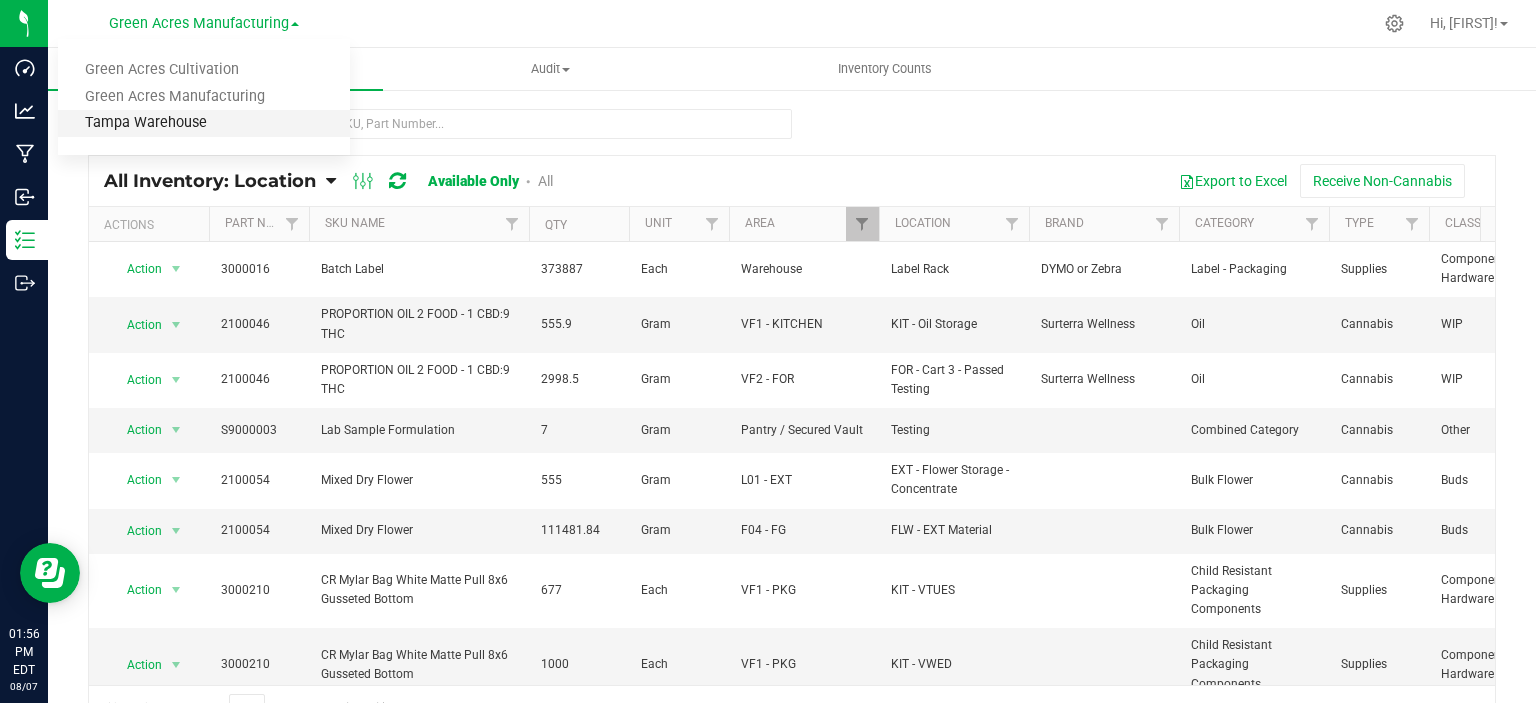 click on "Tampa Warehouse" at bounding box center [204, 123] 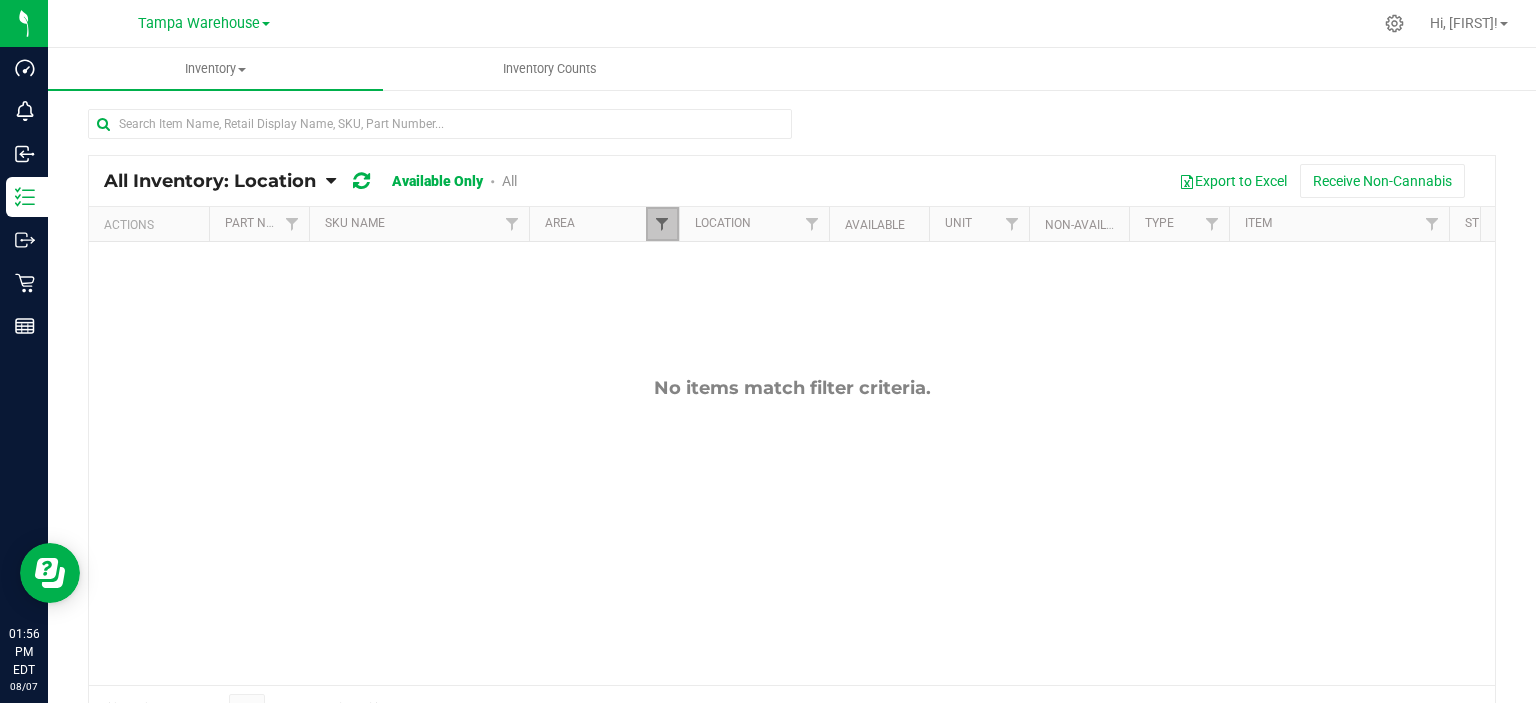 click at bounding box center [662, 224] 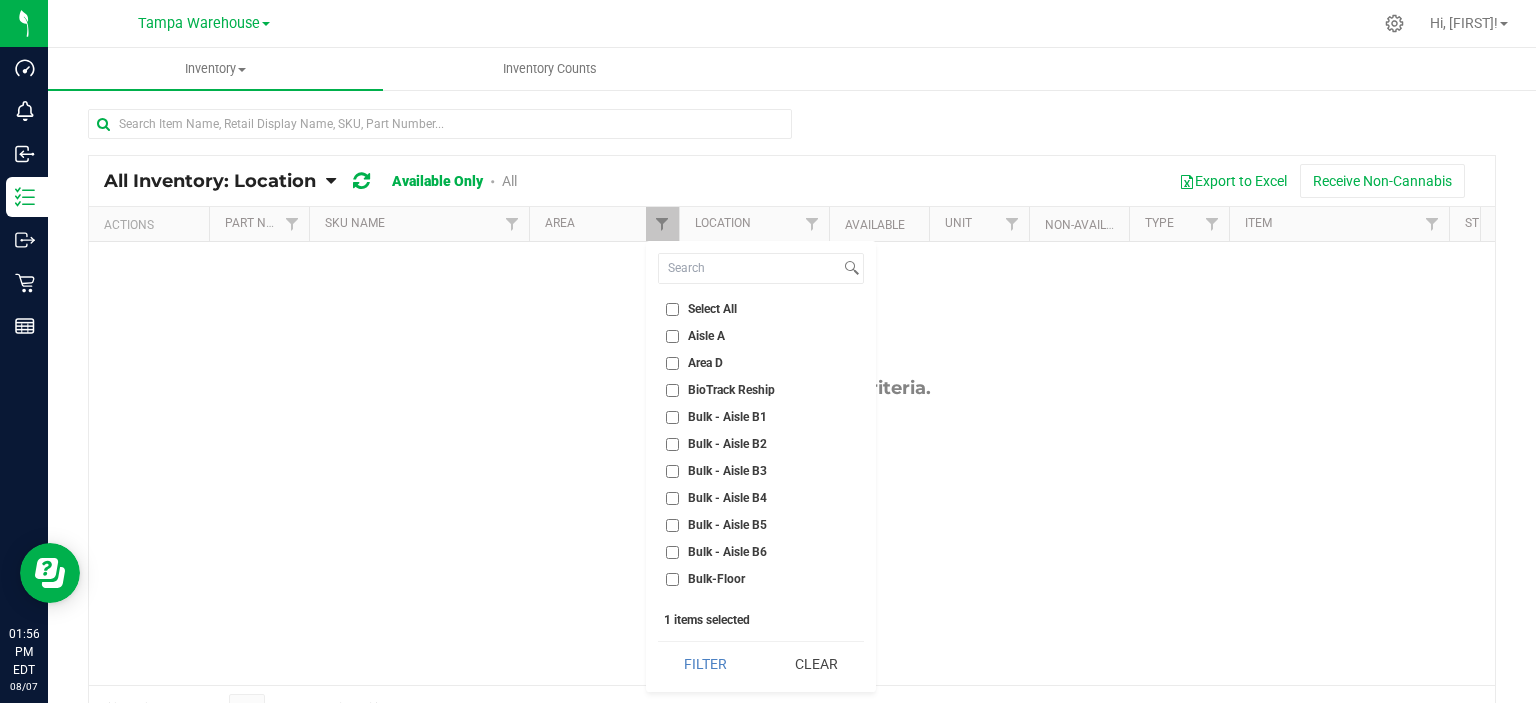 click on "Select All" at bounding box center (712, 309) 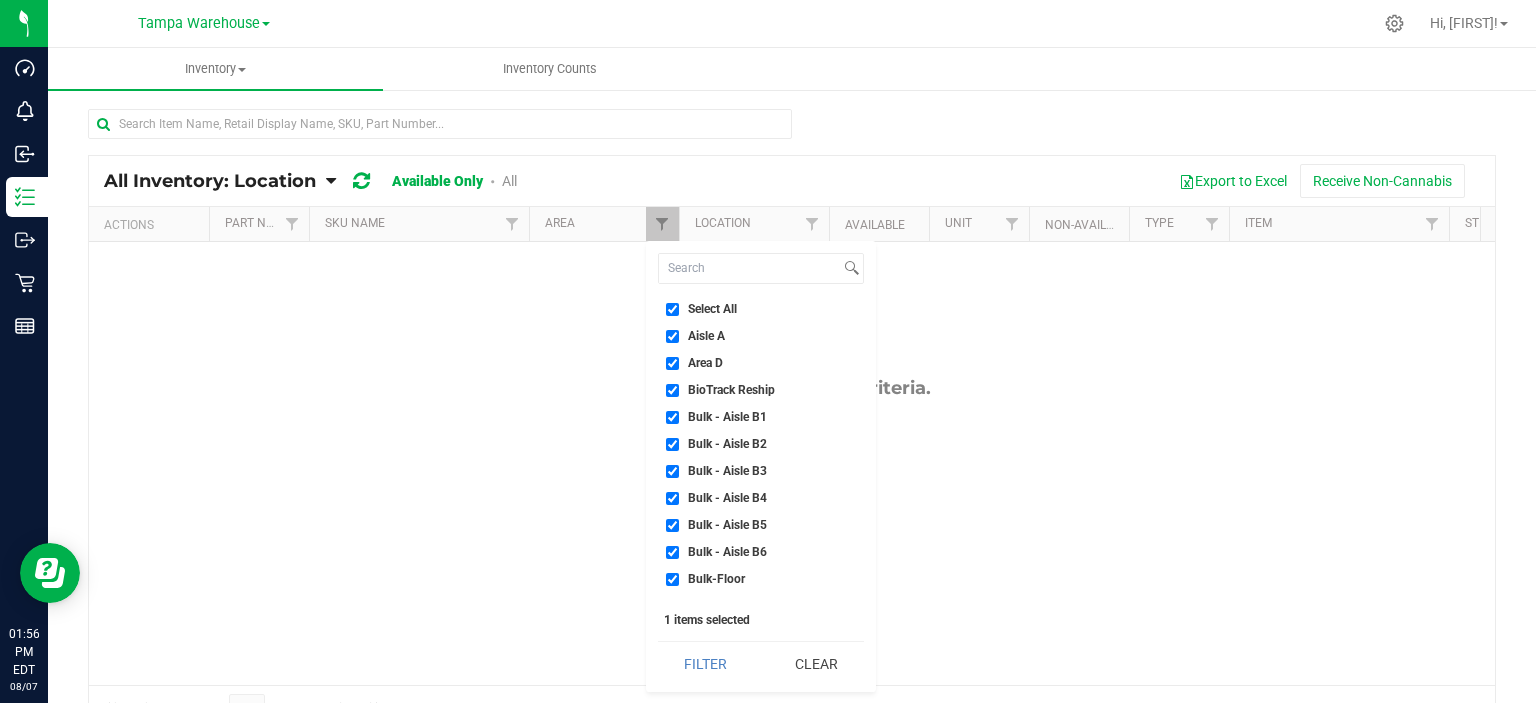 checkbox on "true" 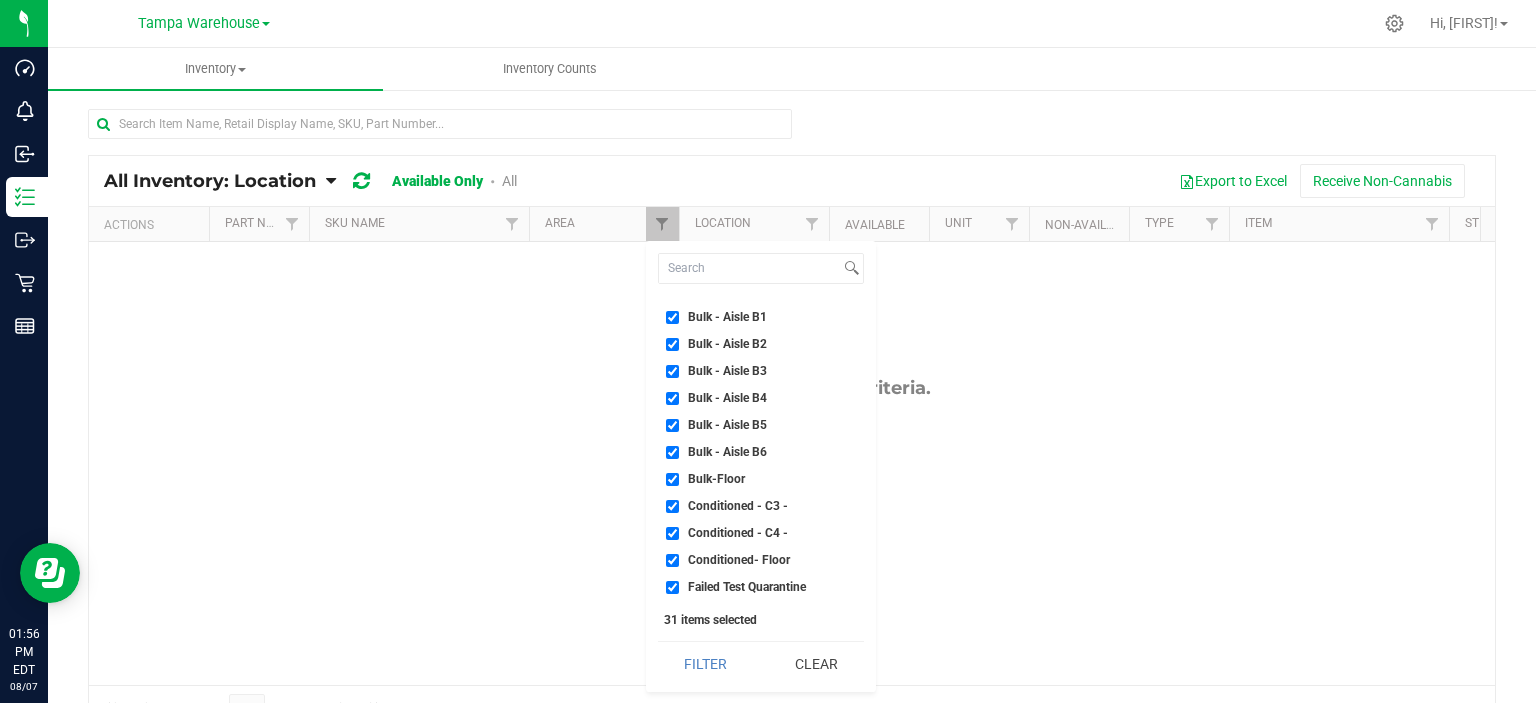 scroll, scrollTop: 200, scrollLeft: 0, axis: vertical 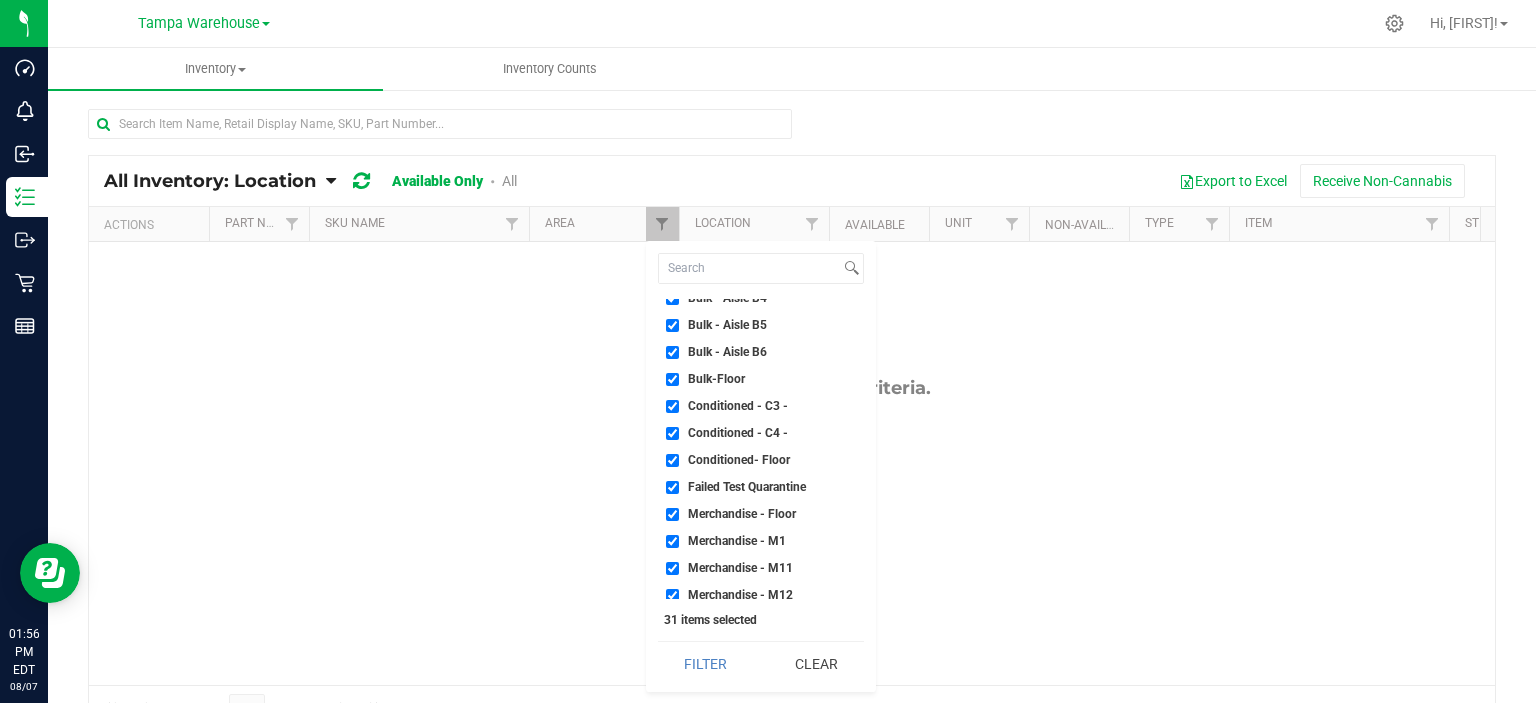 click on "Failed Test Quarantine" at bounding box center [747, 487] 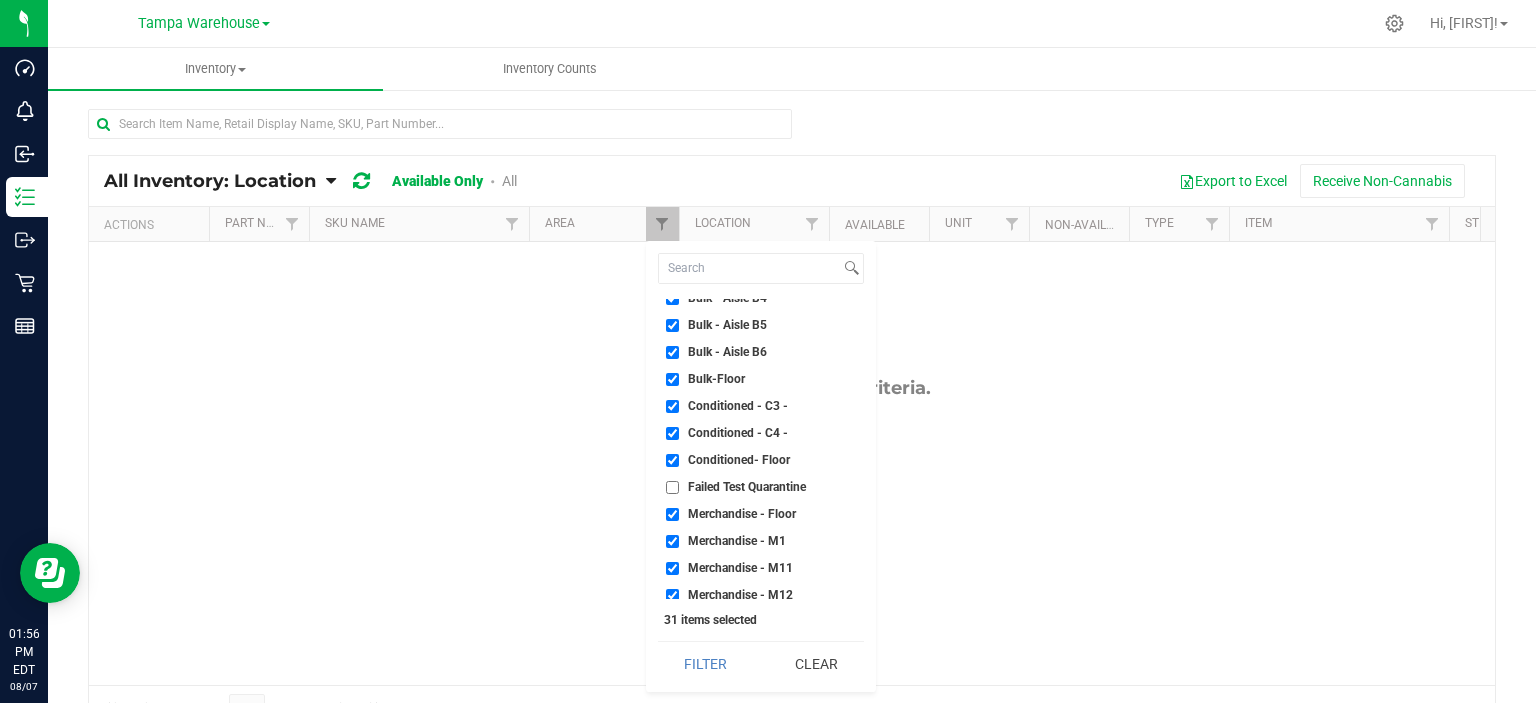 checkbox on "false" 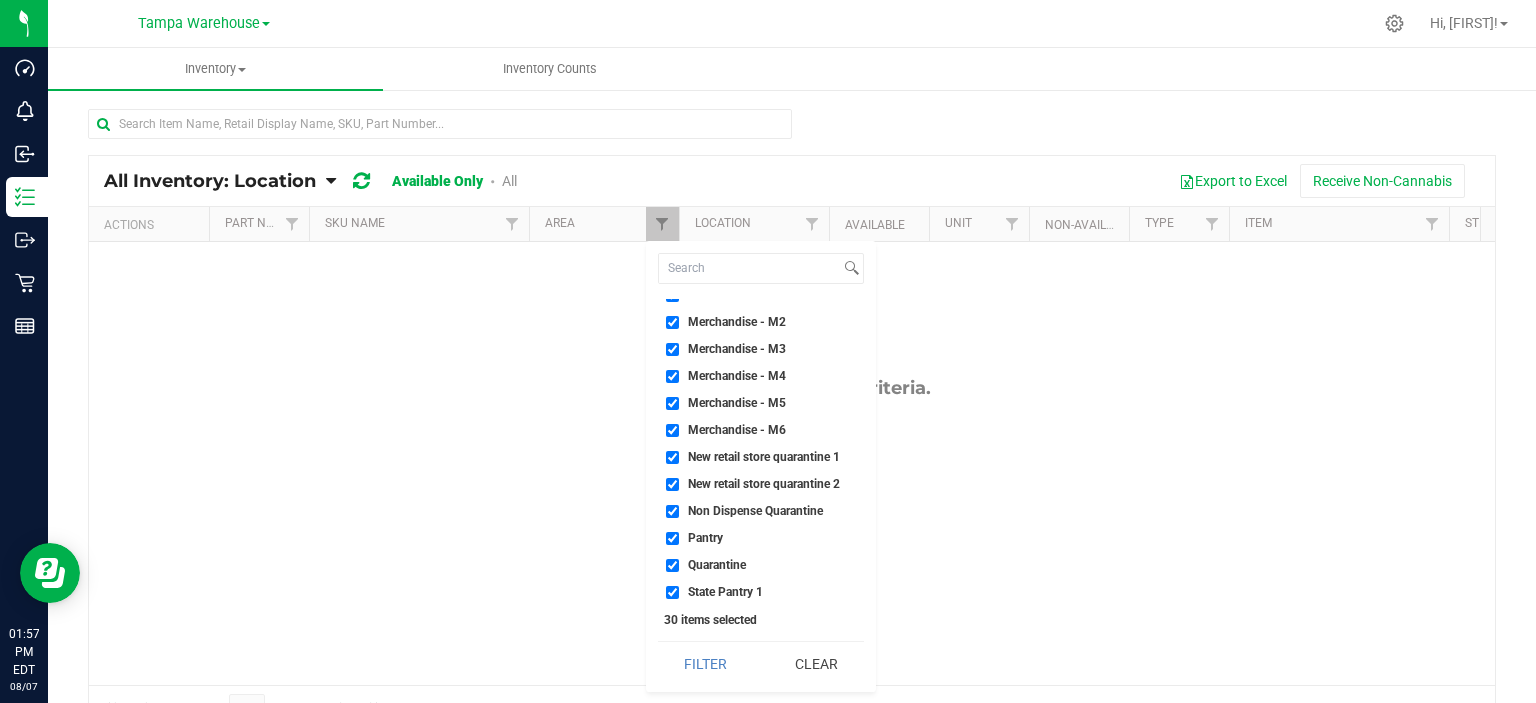 scroll, scrollTop: 557, scrollLeft: 0, axis: vertical 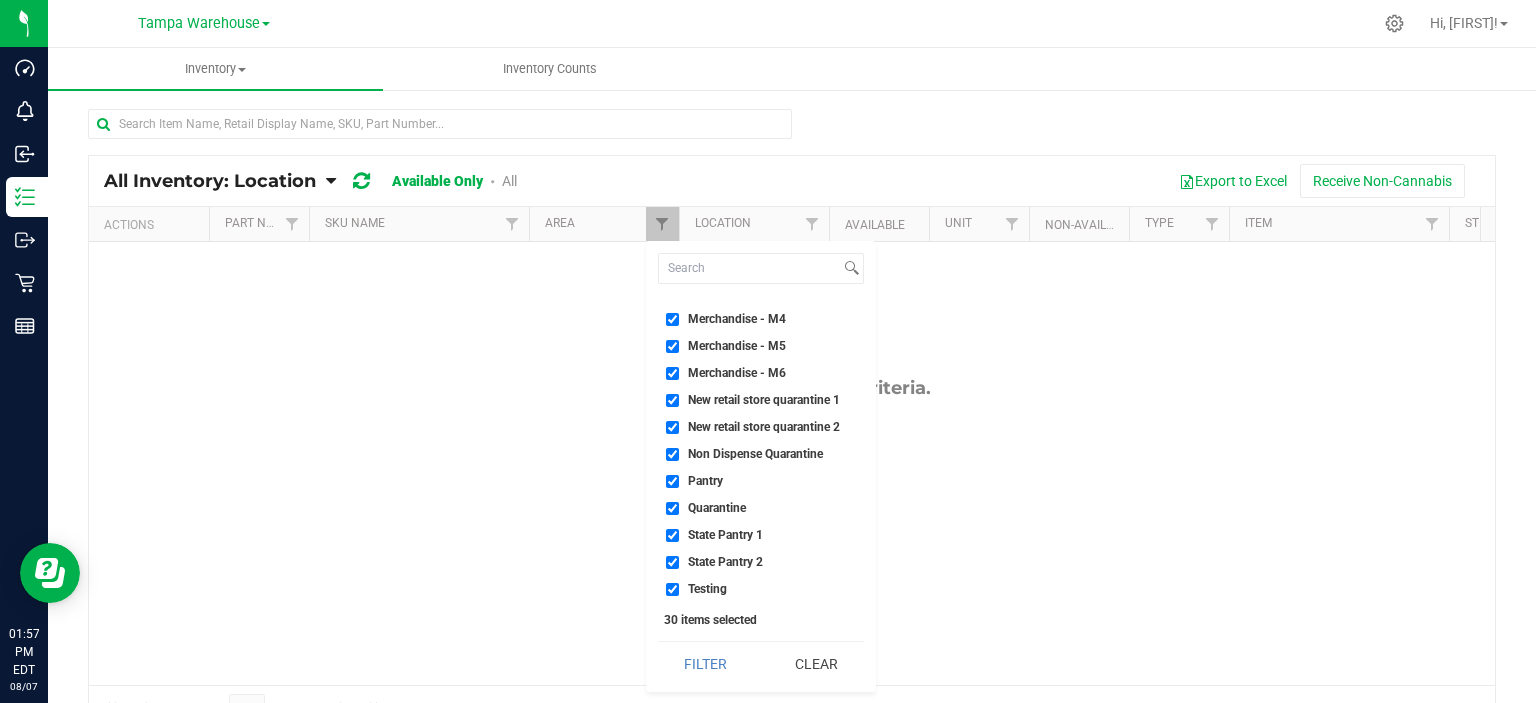 click on "New retail store quarantine 1" at bounding box center (764, 400) 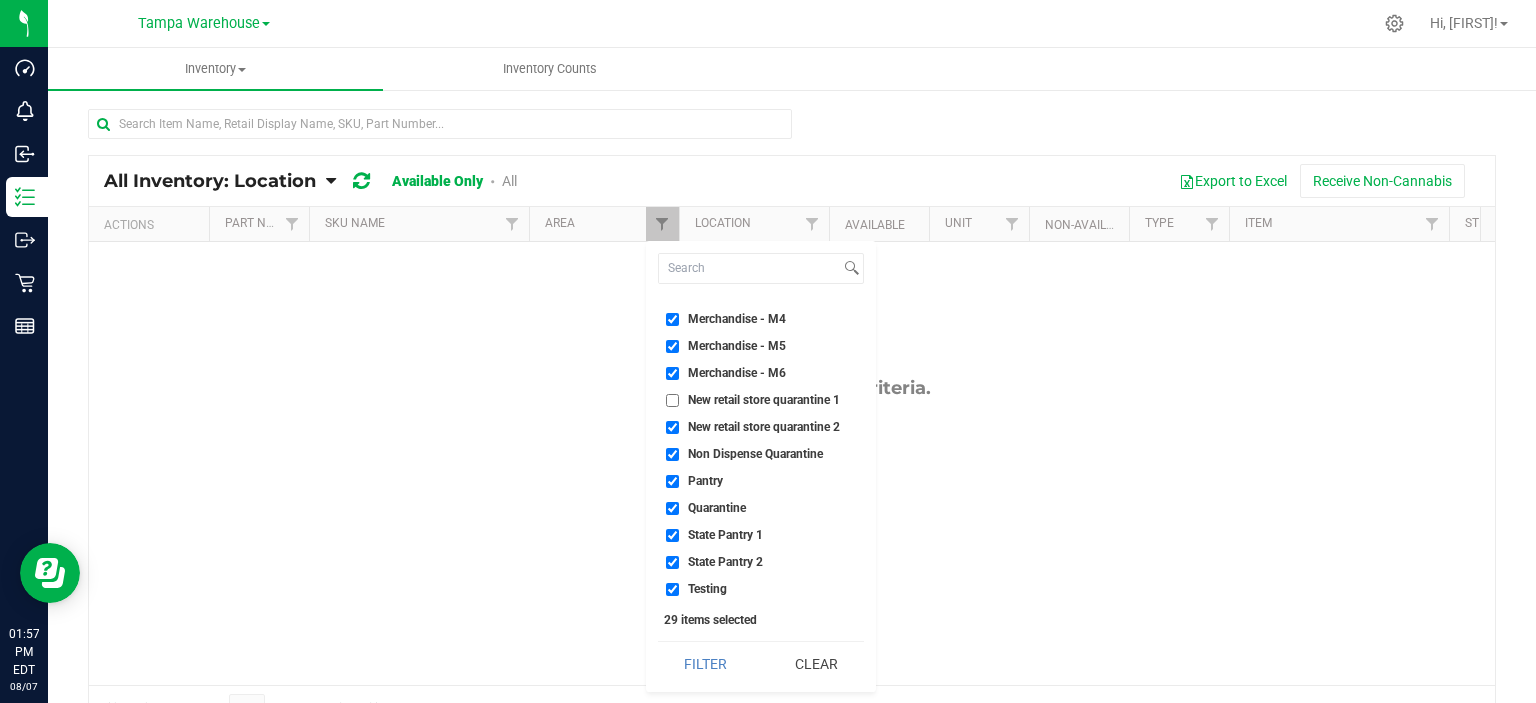 click on "New retail store quarantine 2" at bounding box center (764, 427) 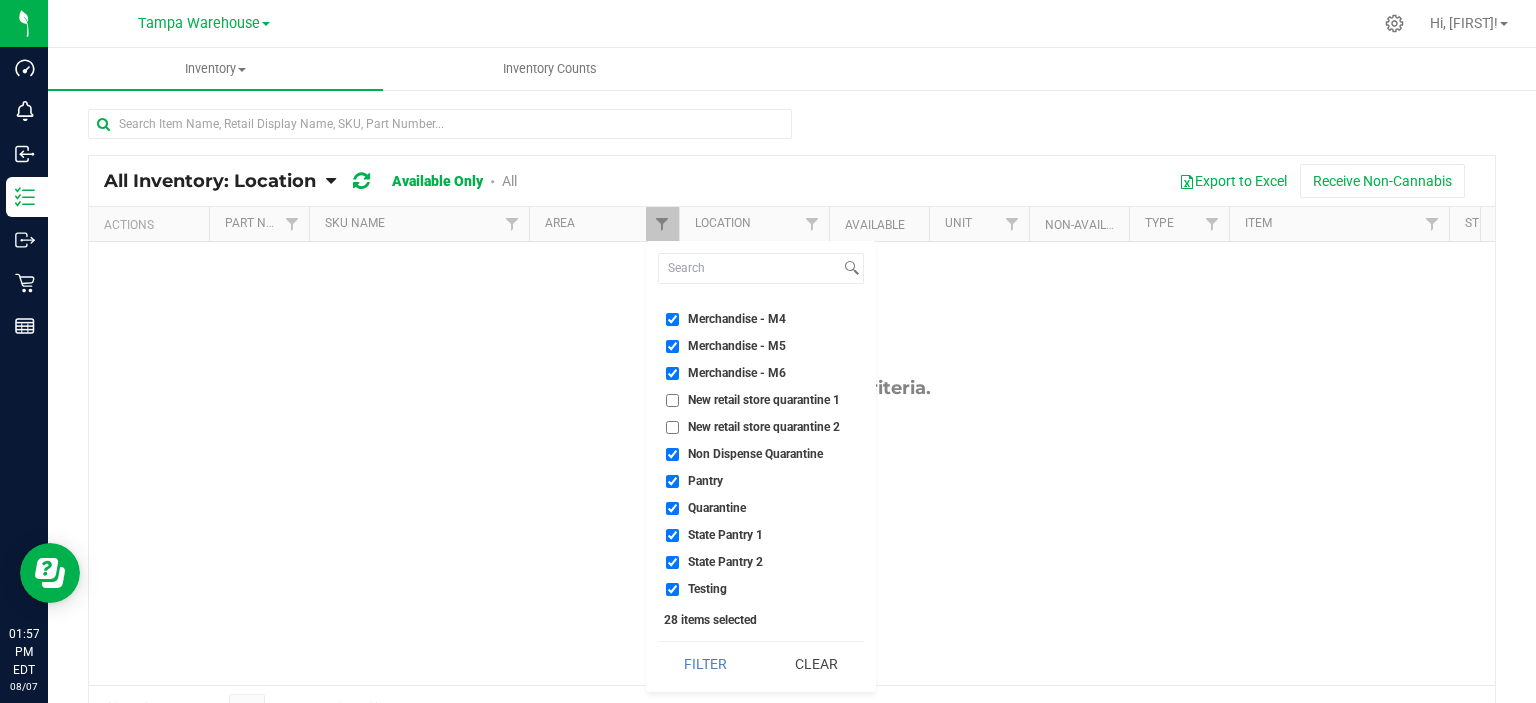 click on "Non Dispense Quarantine" at bounding box center (755, 454) 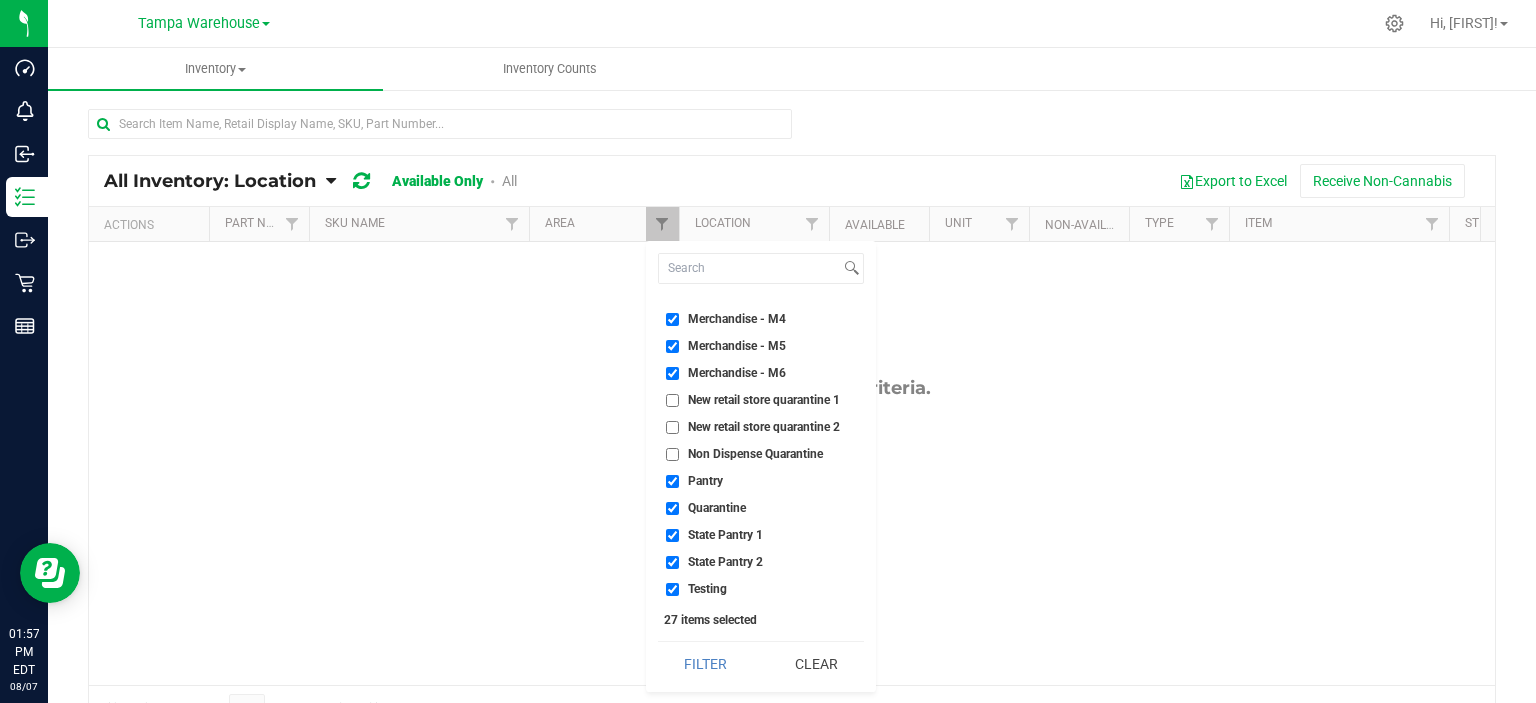 click on "Quarantine" at bounding box center (717, 508) 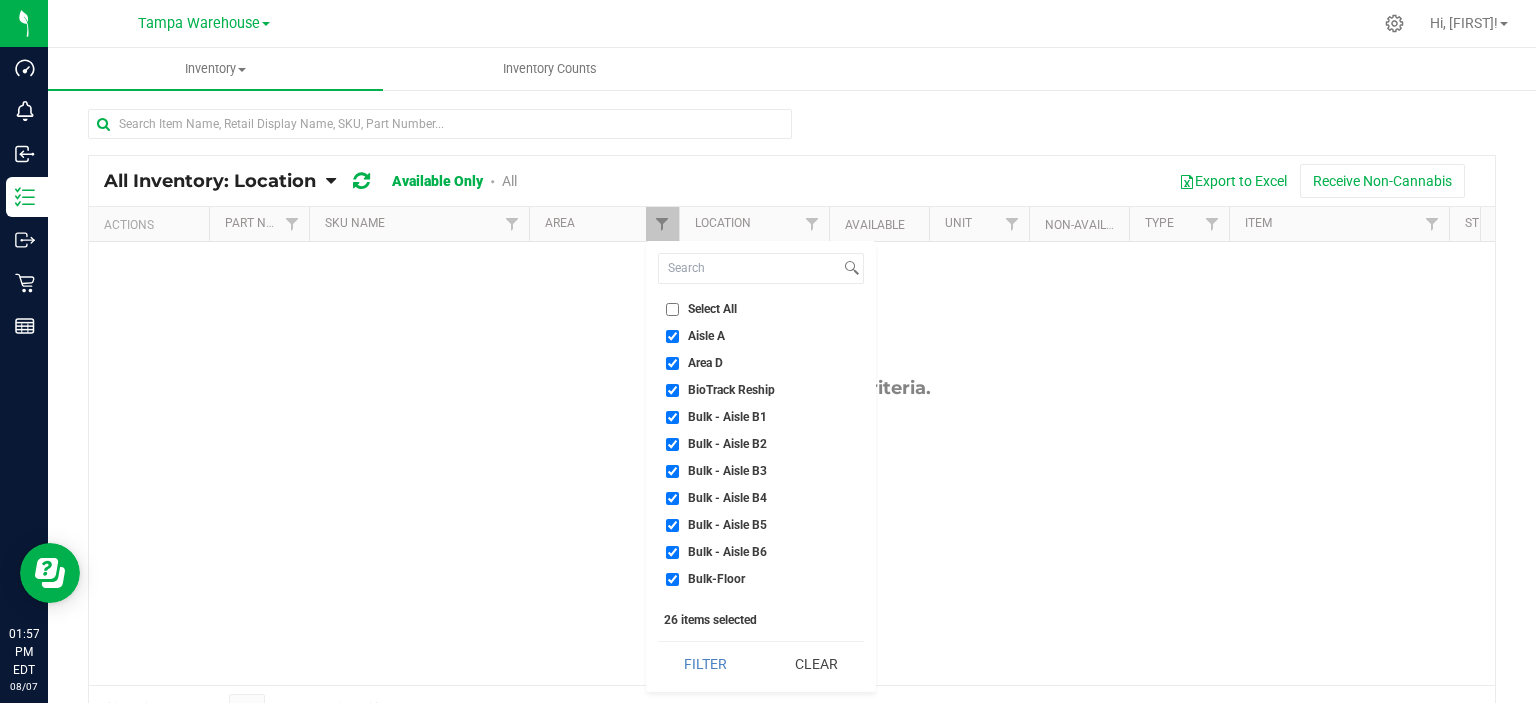 scroll, scrollTop: 0, scrollLeft: 0, axis: both 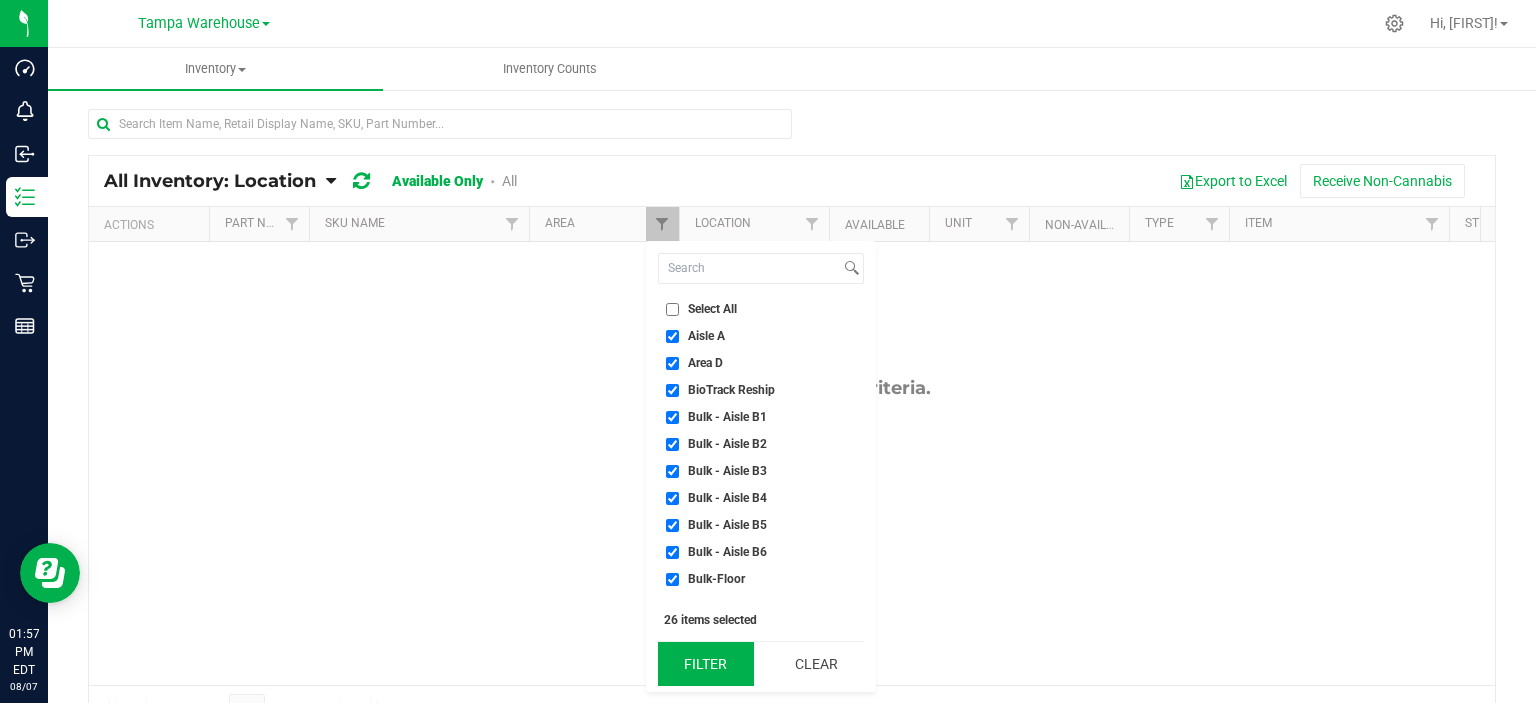 click on "Filter" at bounding box center (706, 664) 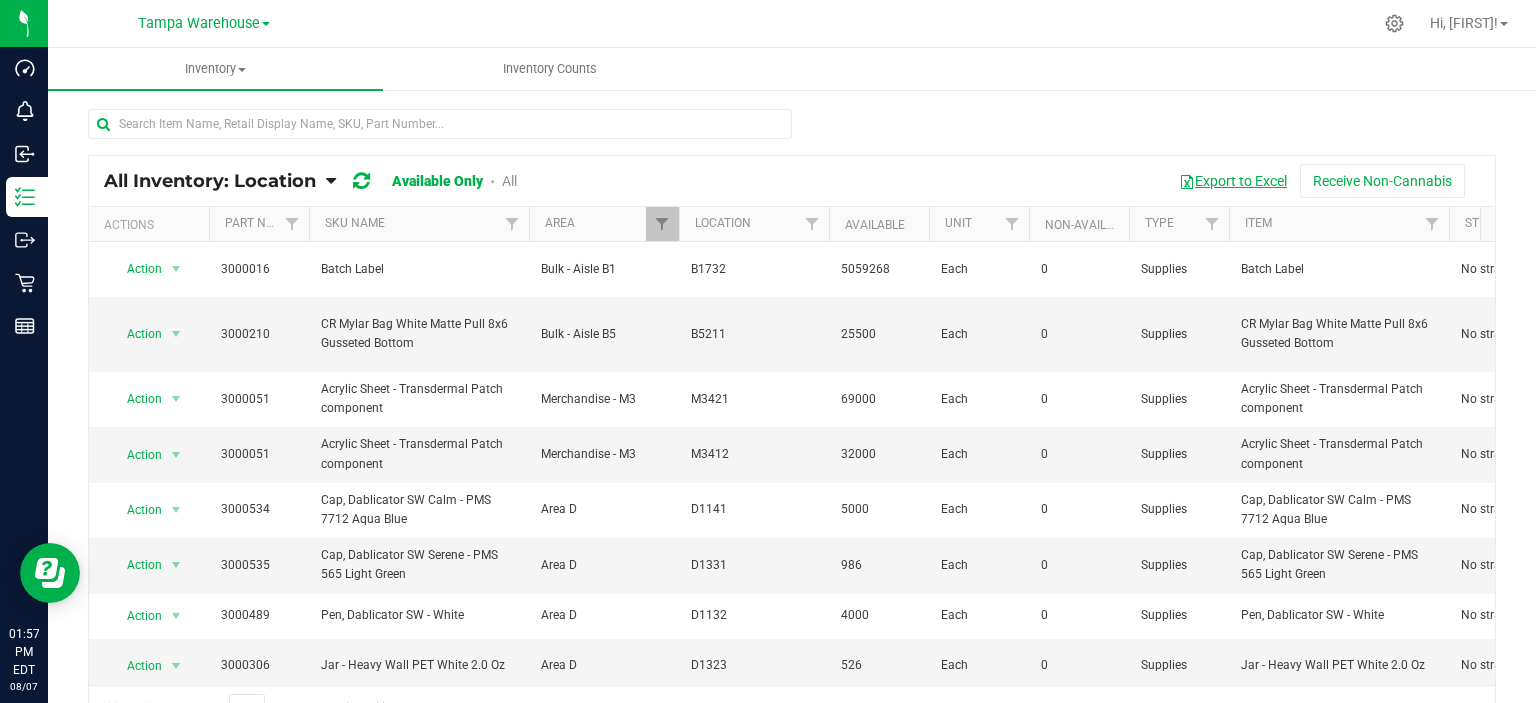 click on "Export to Excel" at bounding box center [1233, 181] 